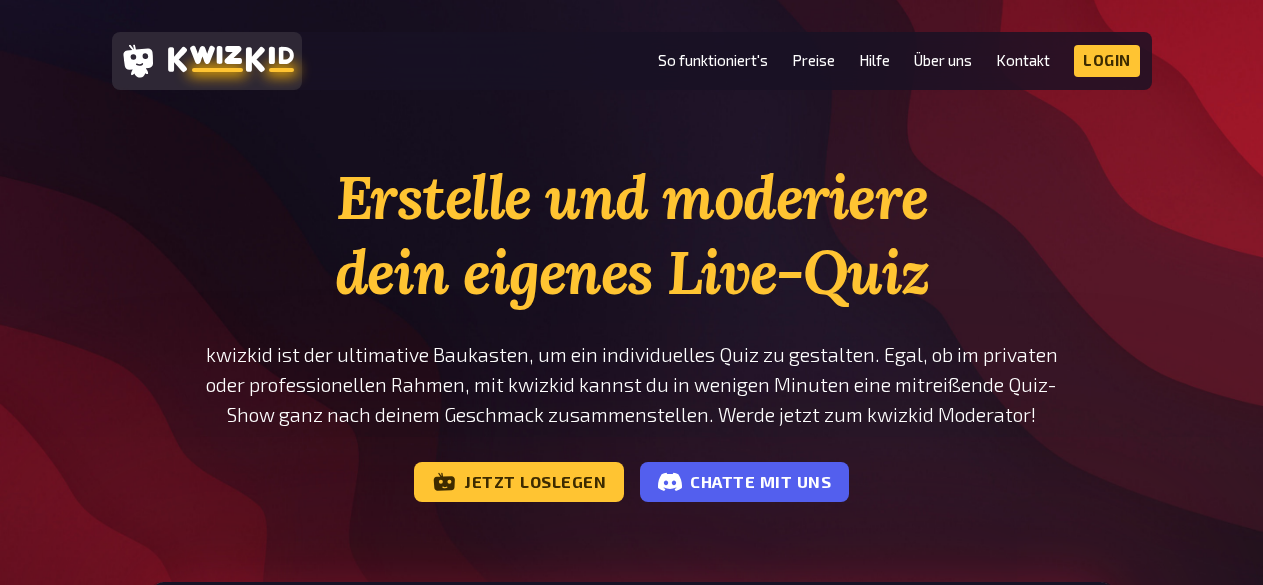 scroll, scrollTop: 0, scrollLeft: 0, axis: both 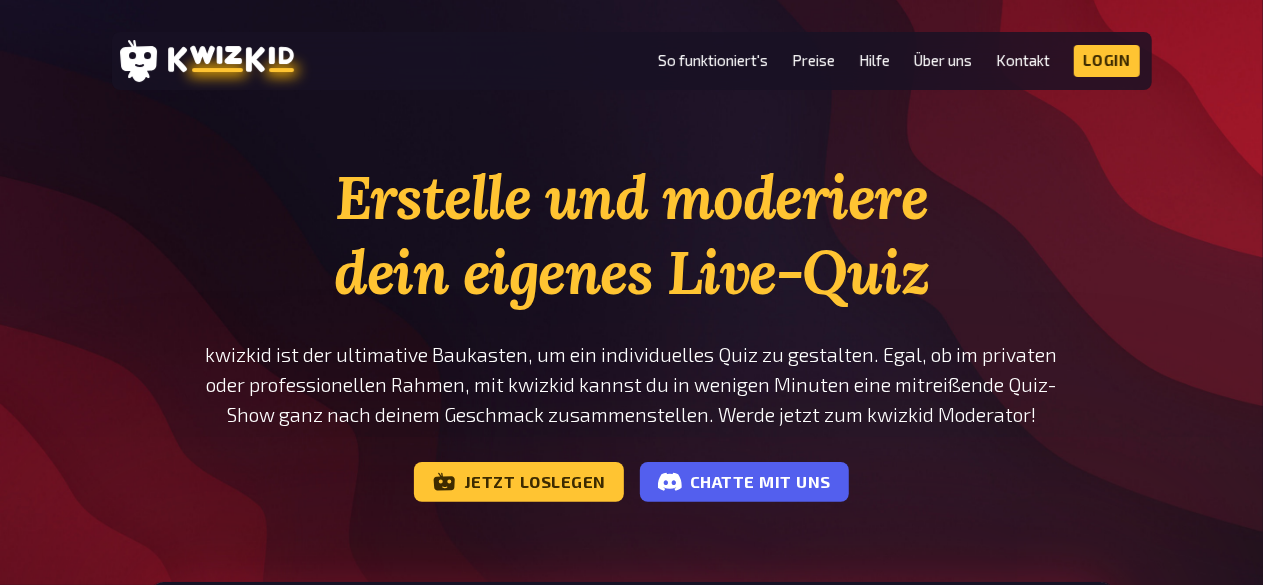 drag, startPoint x: 209, startPoint y: 58, endPoint x: 136, endPoint y: 285, distance: 238.44916 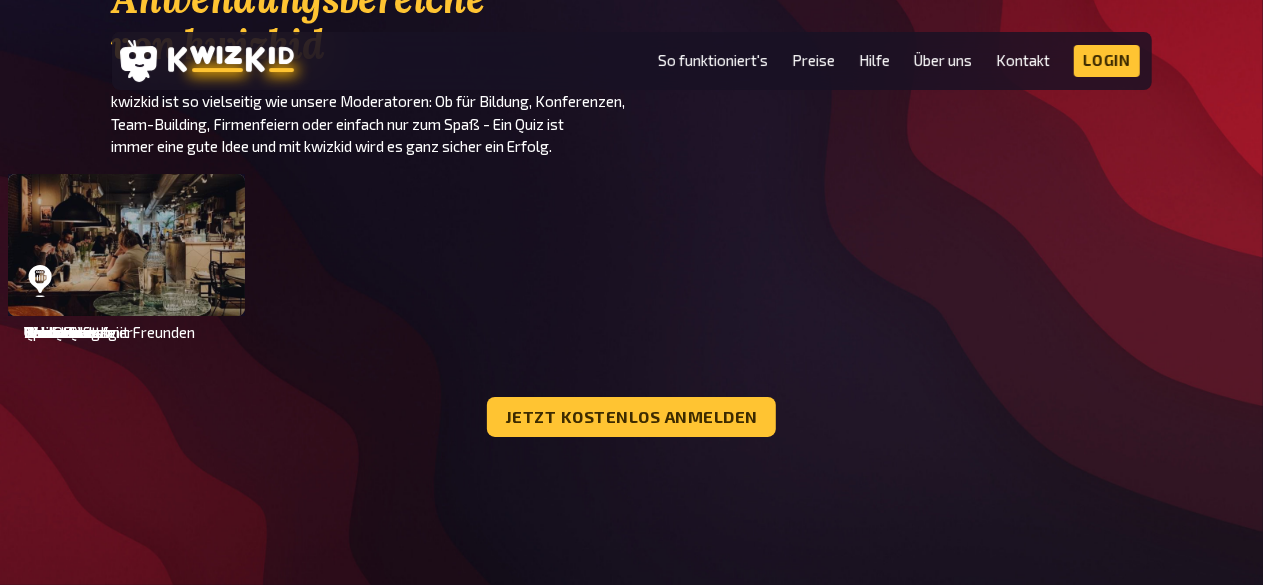 scroll, scrollTop: 7453, scrollLeft: 0, axis: vertical 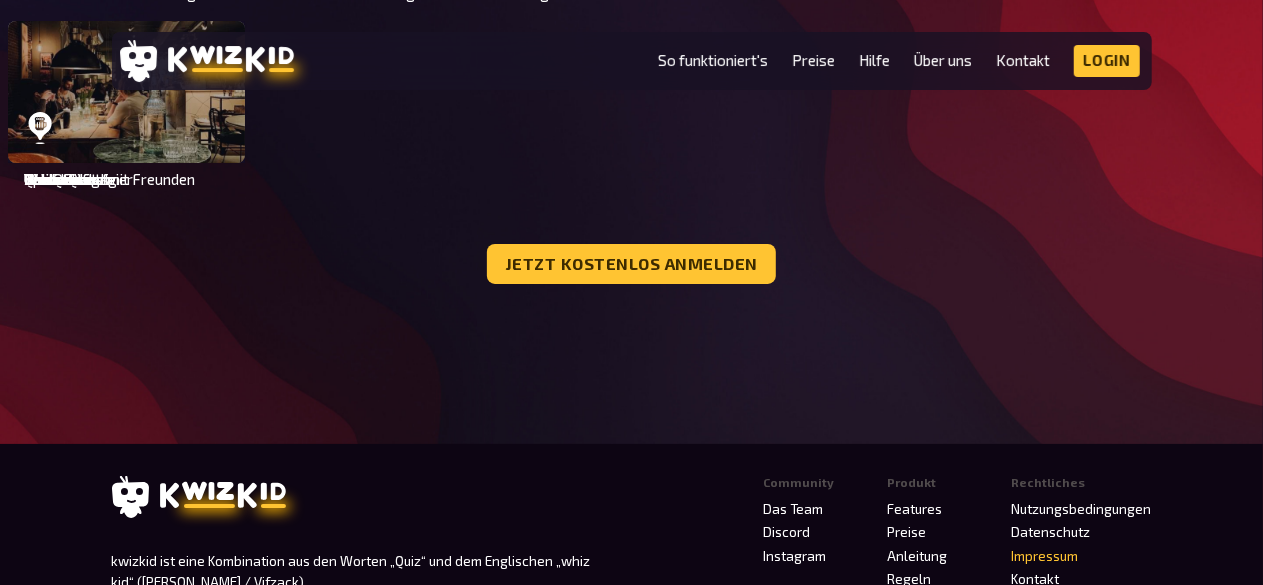 click on "Impressum" at bounding box center (1045, 556) 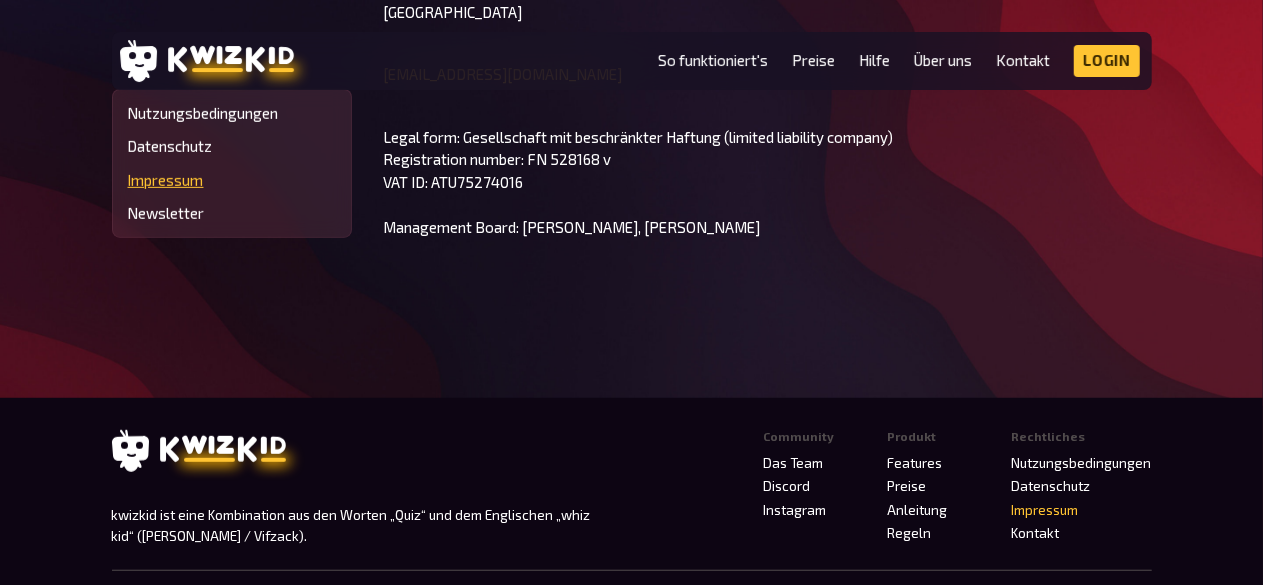 scroll, scrollTop: 481, scrollLeft: 0, axis: vertical 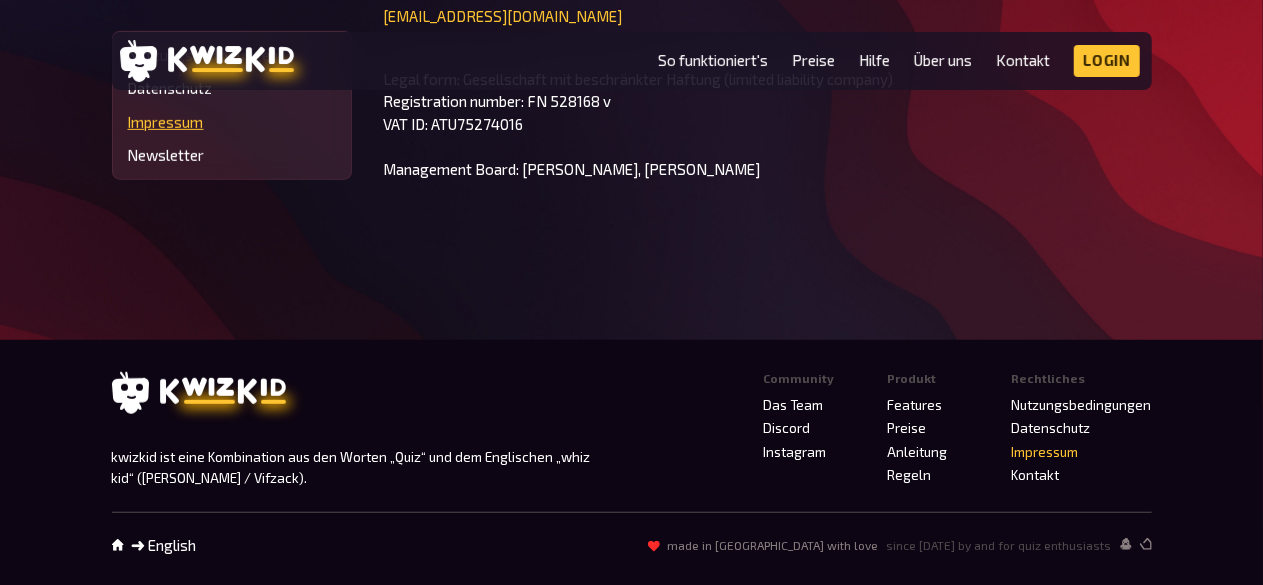 drag, startPoint x: 189, startPoint y: 386, endPoint x: 650, endPoint y: 497, distance: 474.17508 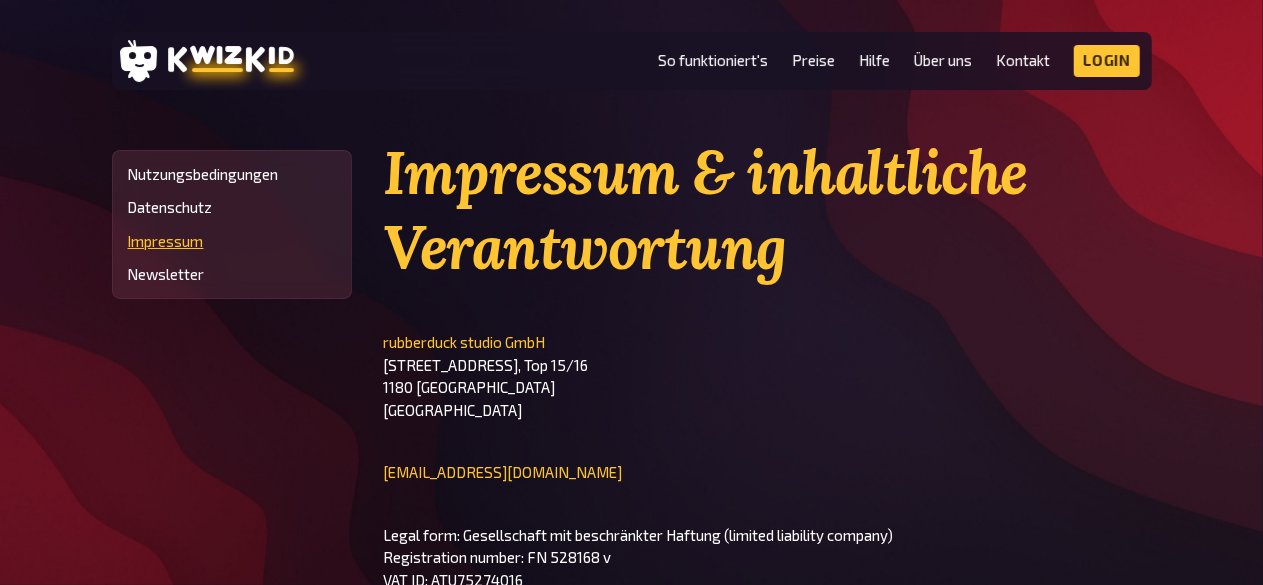 scroll, scrollTop: 0, scrollLeft: 0, axis: both 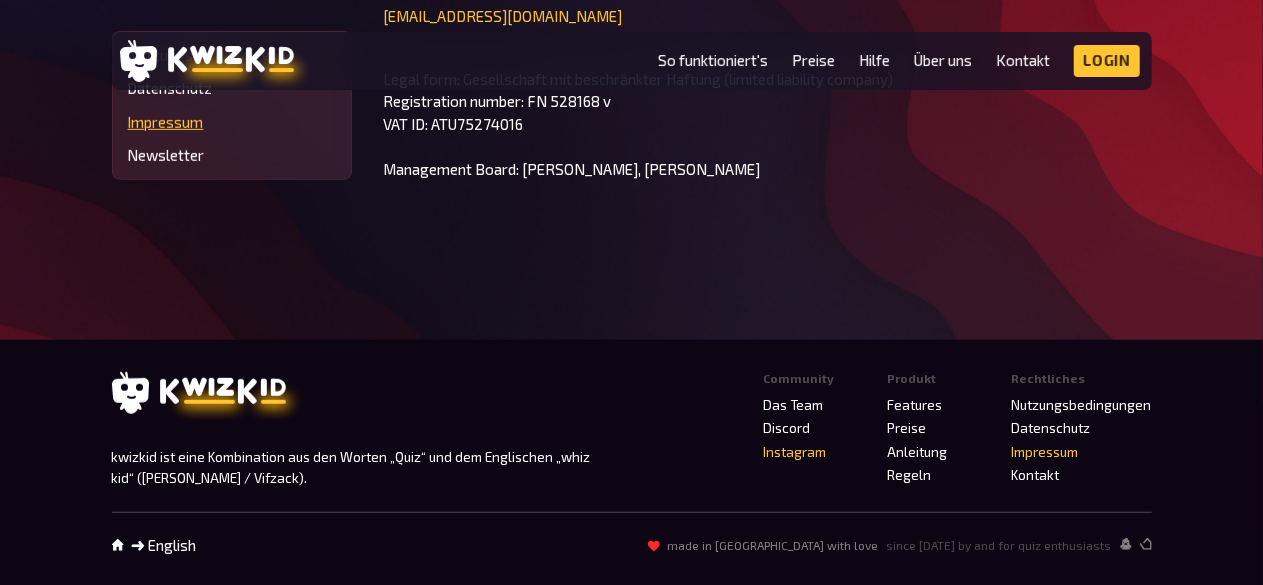 click on "Instagram" at bounding box center [795, 452] 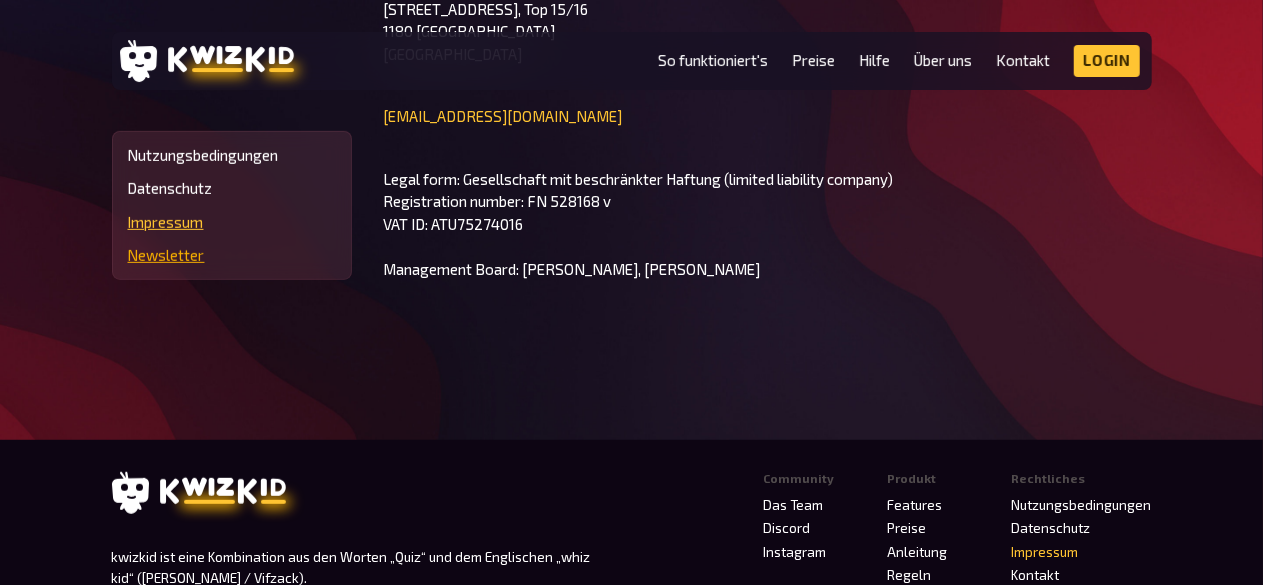 click on "Newsletter" at bounding box center (232, 255) 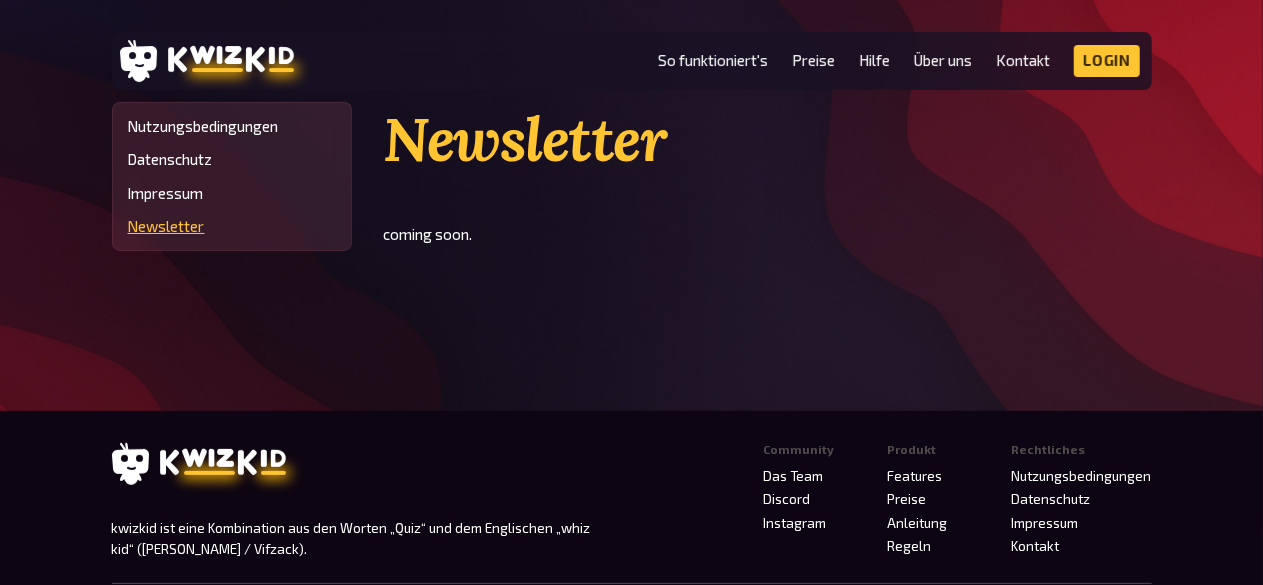 scroll, scrollTop: 0, scrollLeft: 0, axis: both 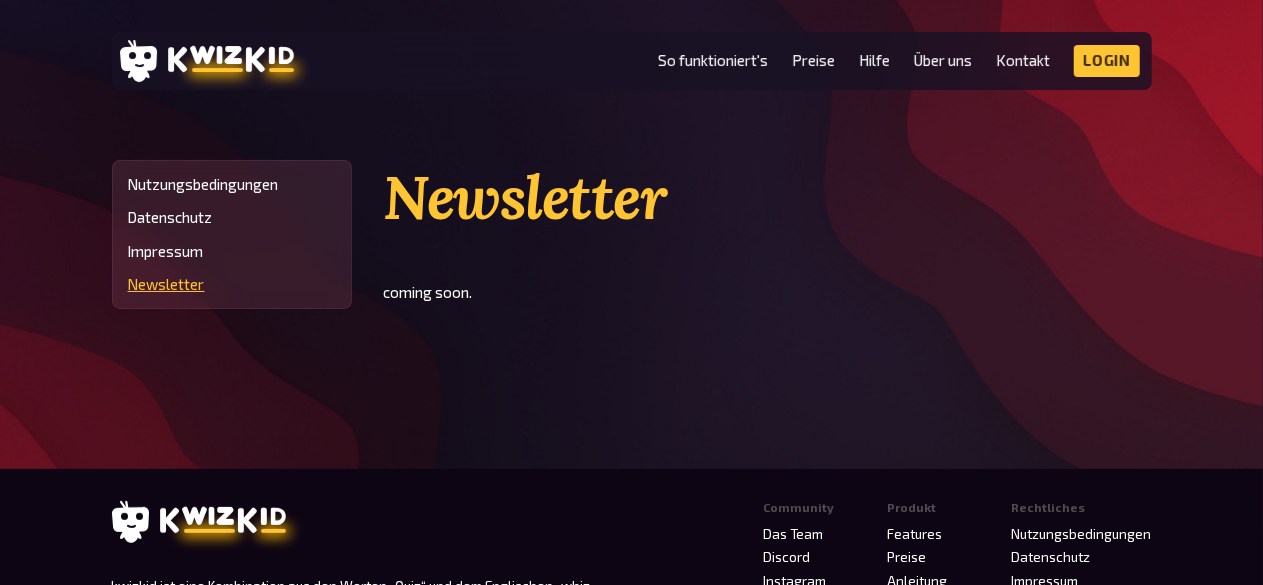 drag, startPoint x: 123, startPoint y: 525, endPoint x: 454, endPoint y: 382, distance: 360.569 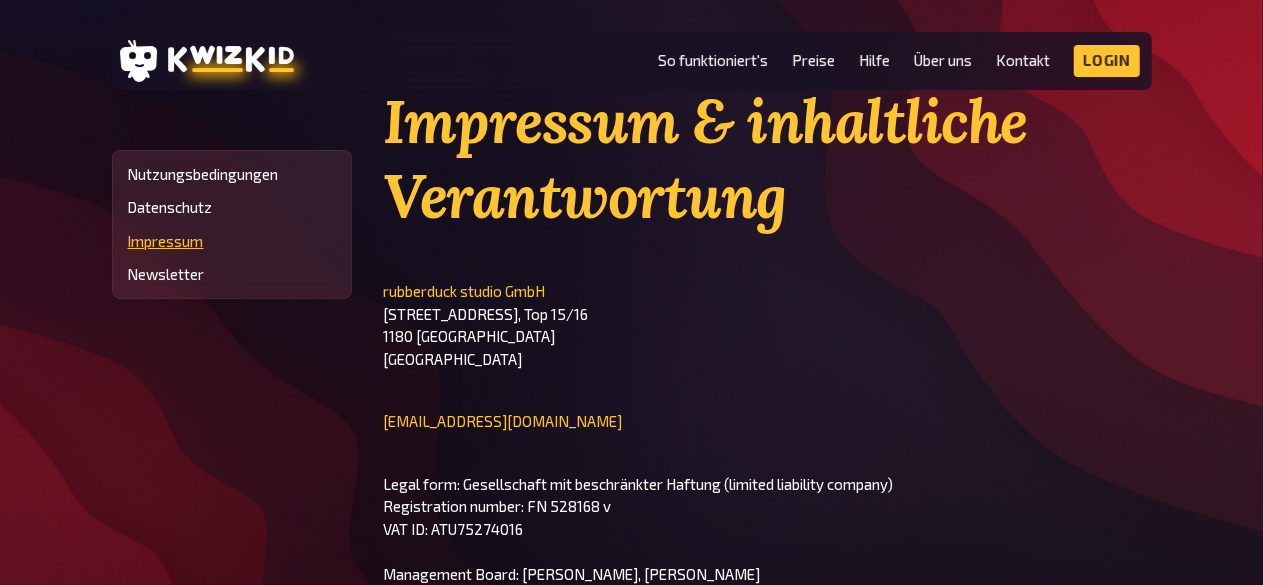 scroll, scrollTop: 0, scrollLeft: 0, axis: both 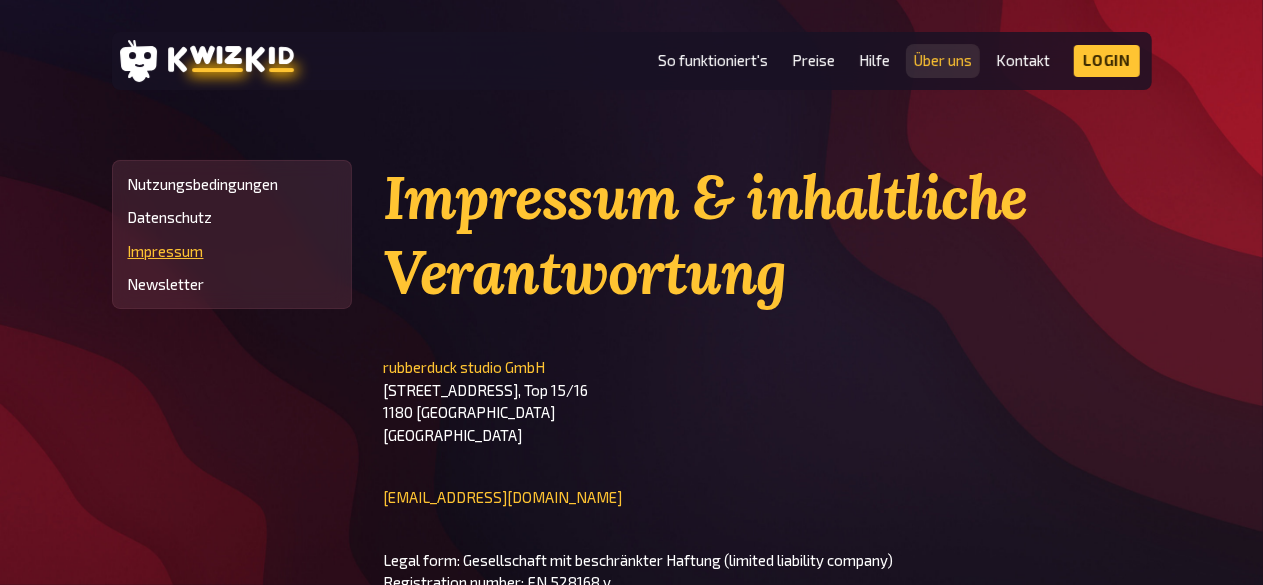 click on "Über uns" at bounding box center (943, 60) 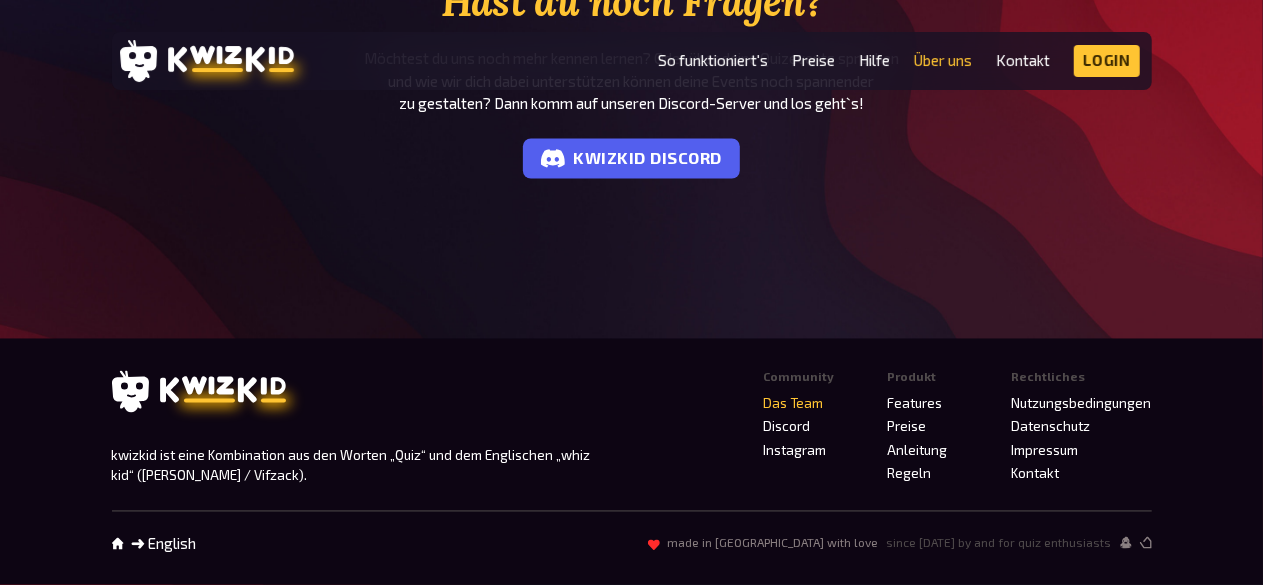 scroll, scrollTop: 1902, scrollLeft: 0, axis: vertical 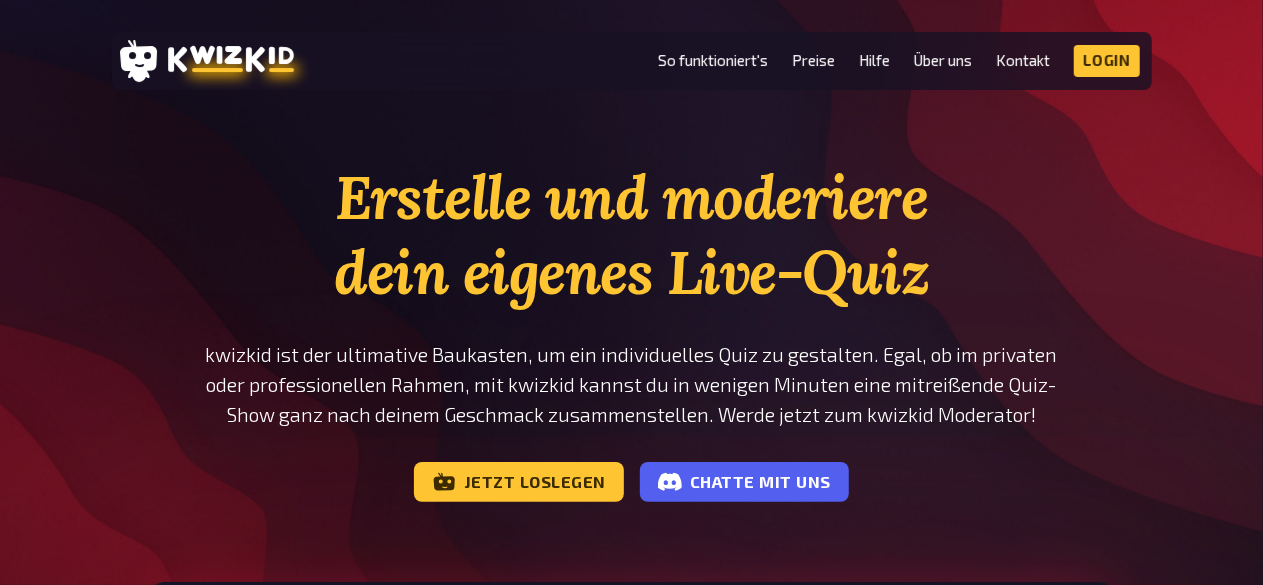 drag, startPoint x: 282, startPoint y: 62, endPoint x: 57, endPoint y: 496, distance: 488.85684 